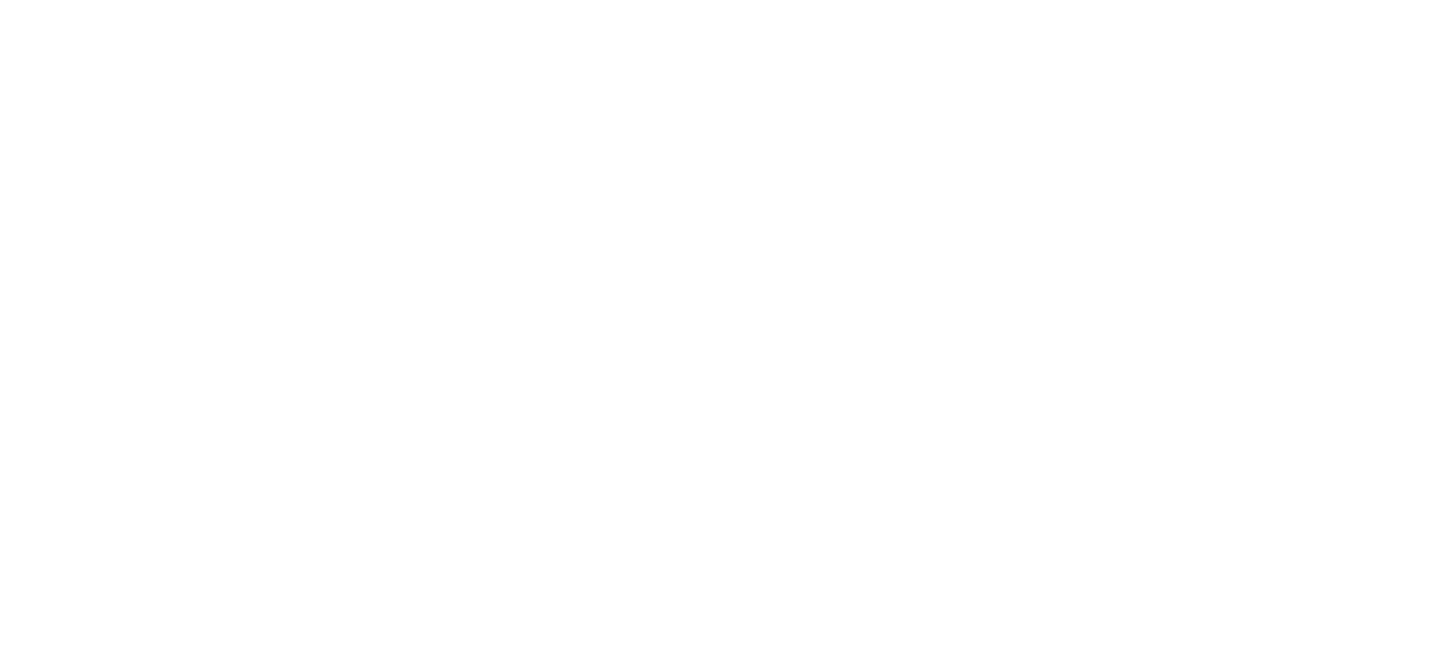 scroll, scrollTop: 0, scrollLeft: 0, axis: both 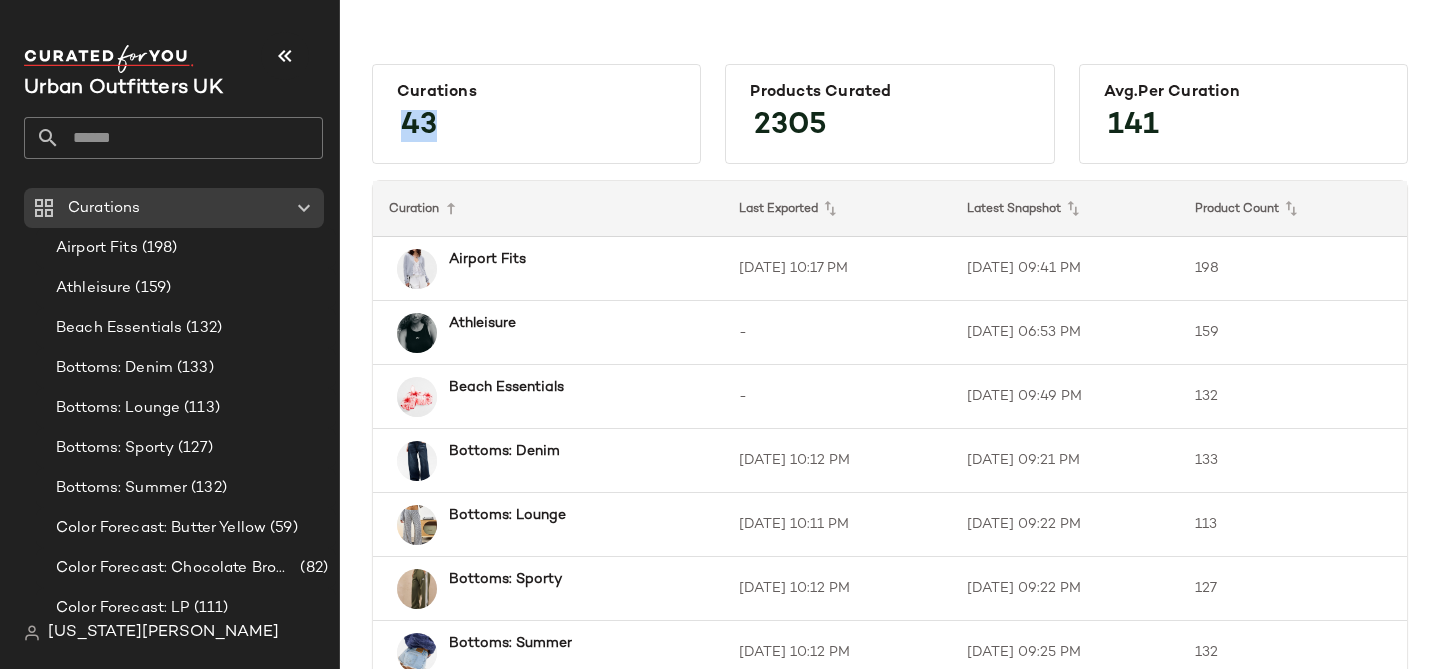 drag, startPoint x: 436, startPoint y: 127, endPoint x: 393, endPoint y: 127, distance: 43 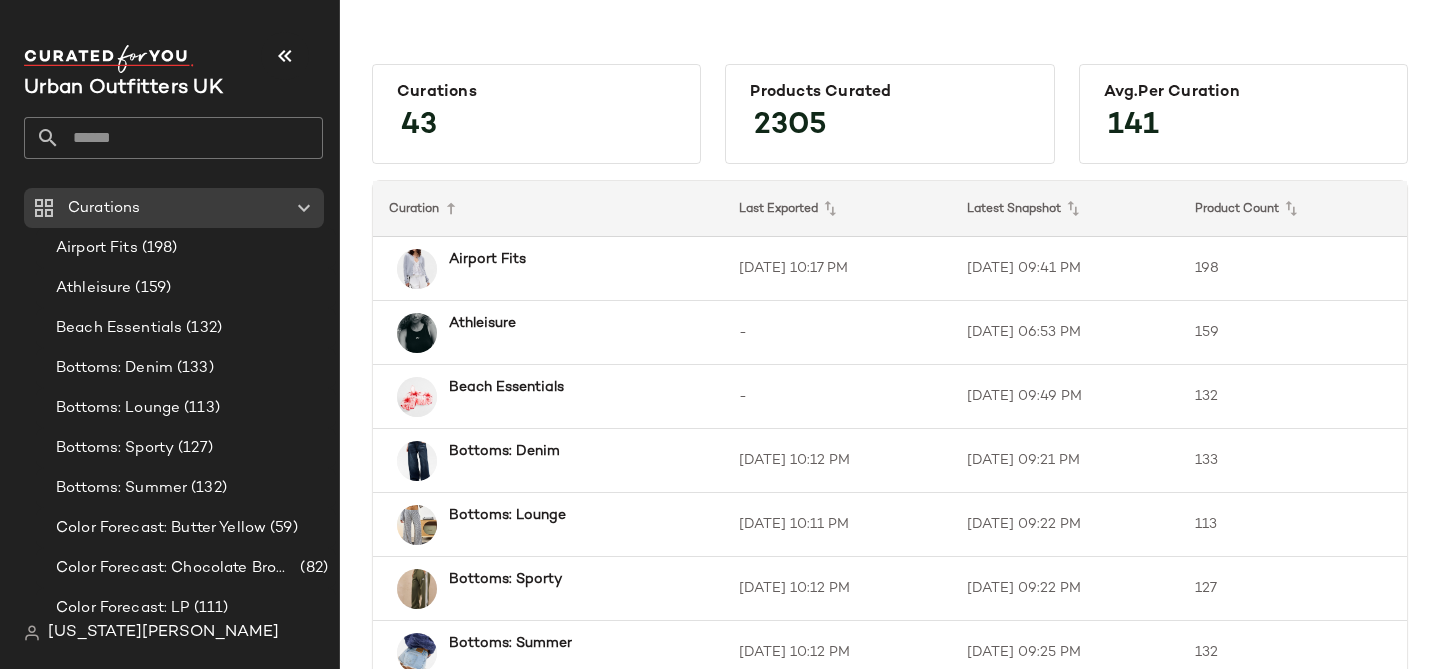 click on "Curations 43" at bounding box center (536, 114) 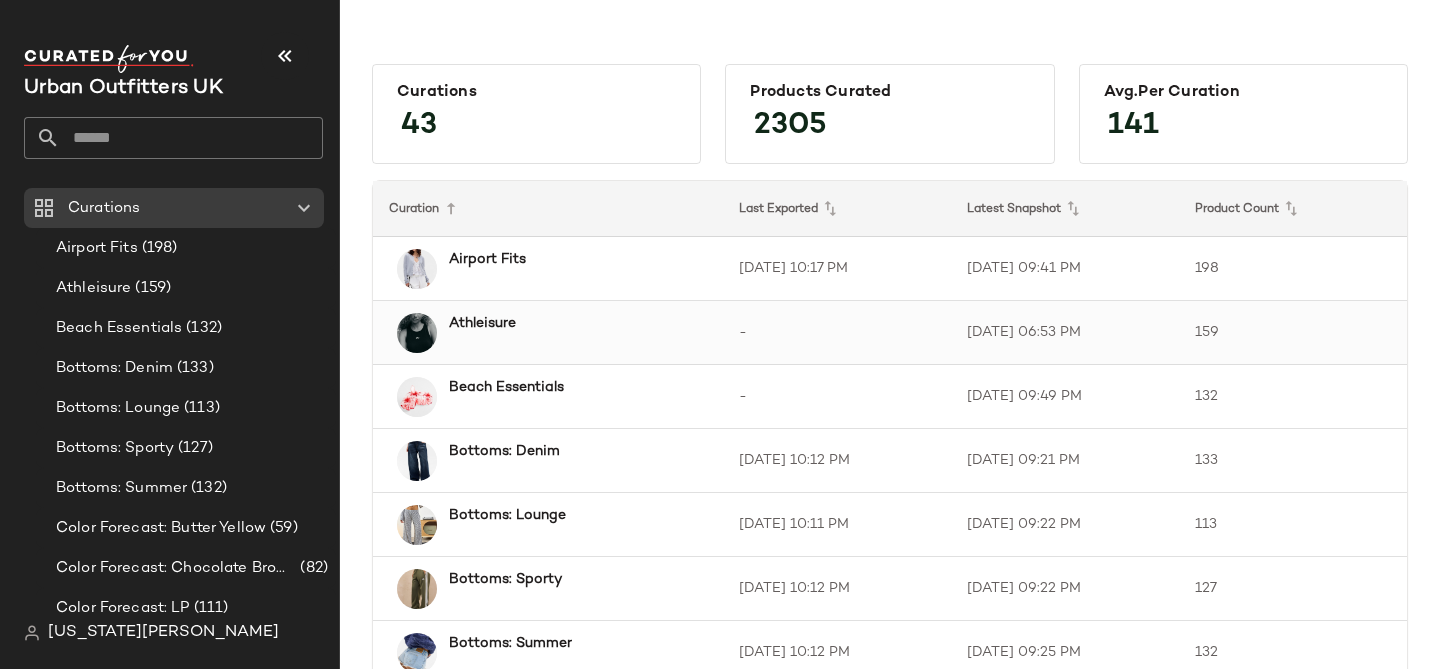 click on "Athleisure" at bounding box center [482, 323] 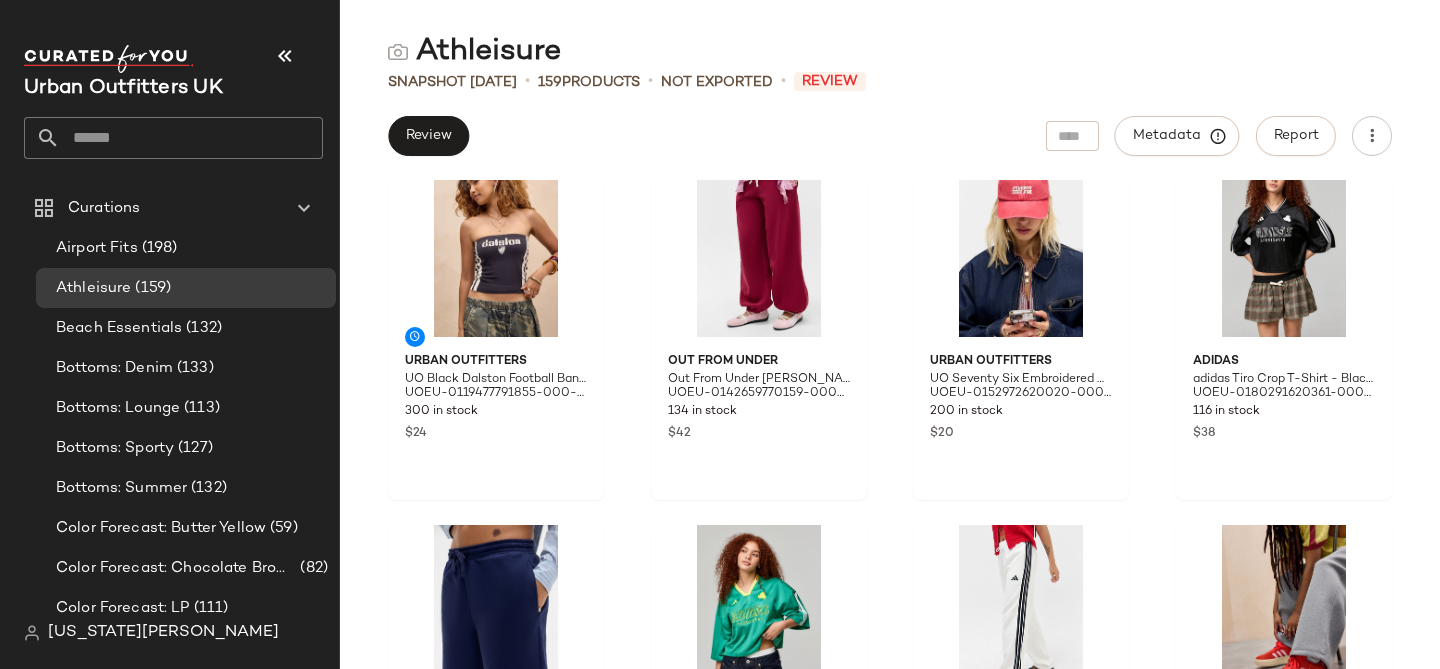 scroll, scrollTop: 649, scrollLeft: 0, axis: vertical 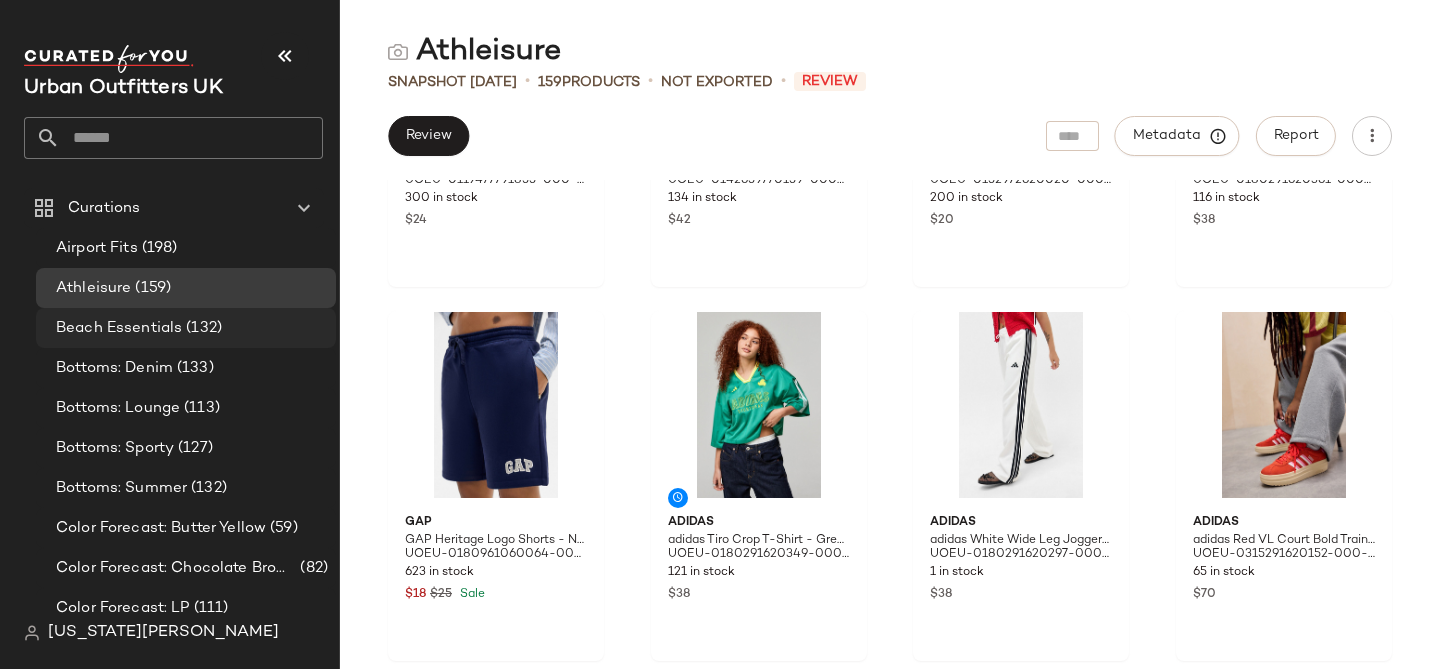 click on "Beach Essentials" at bounding box center [119, 328] 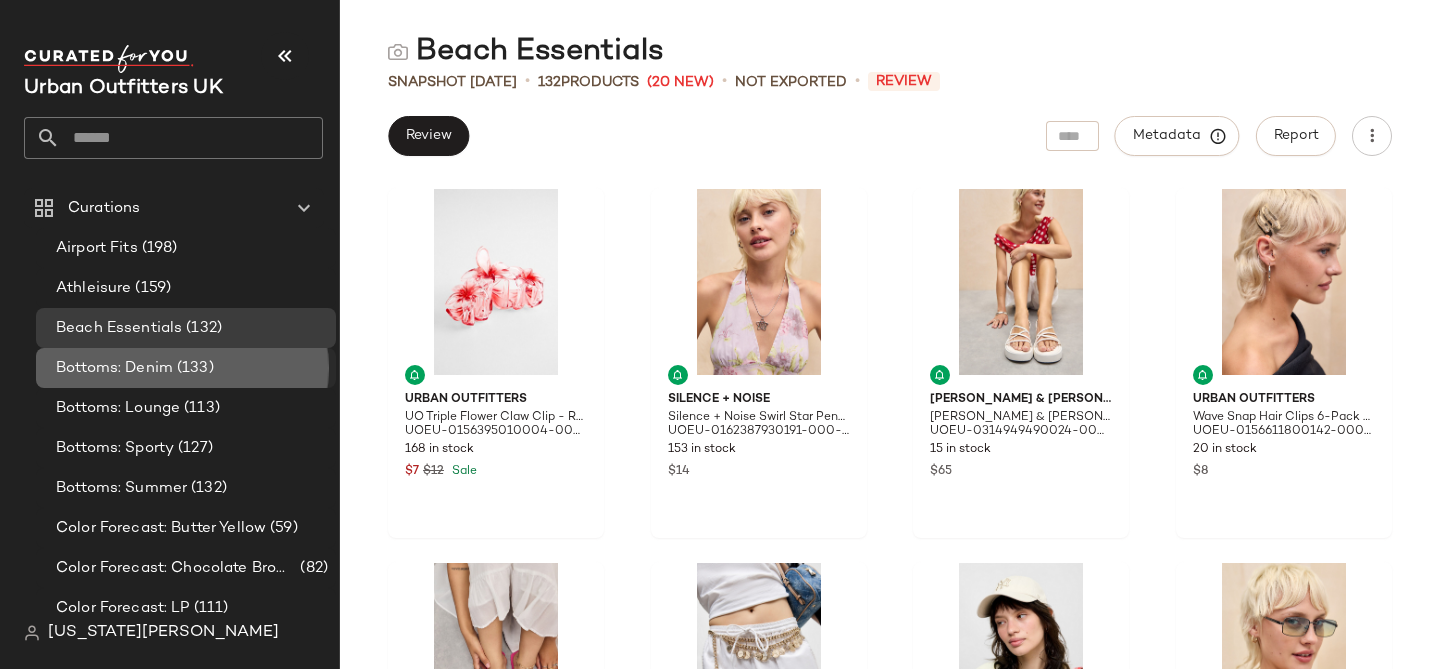 click on "(133)" at bounding box center (193, 368) 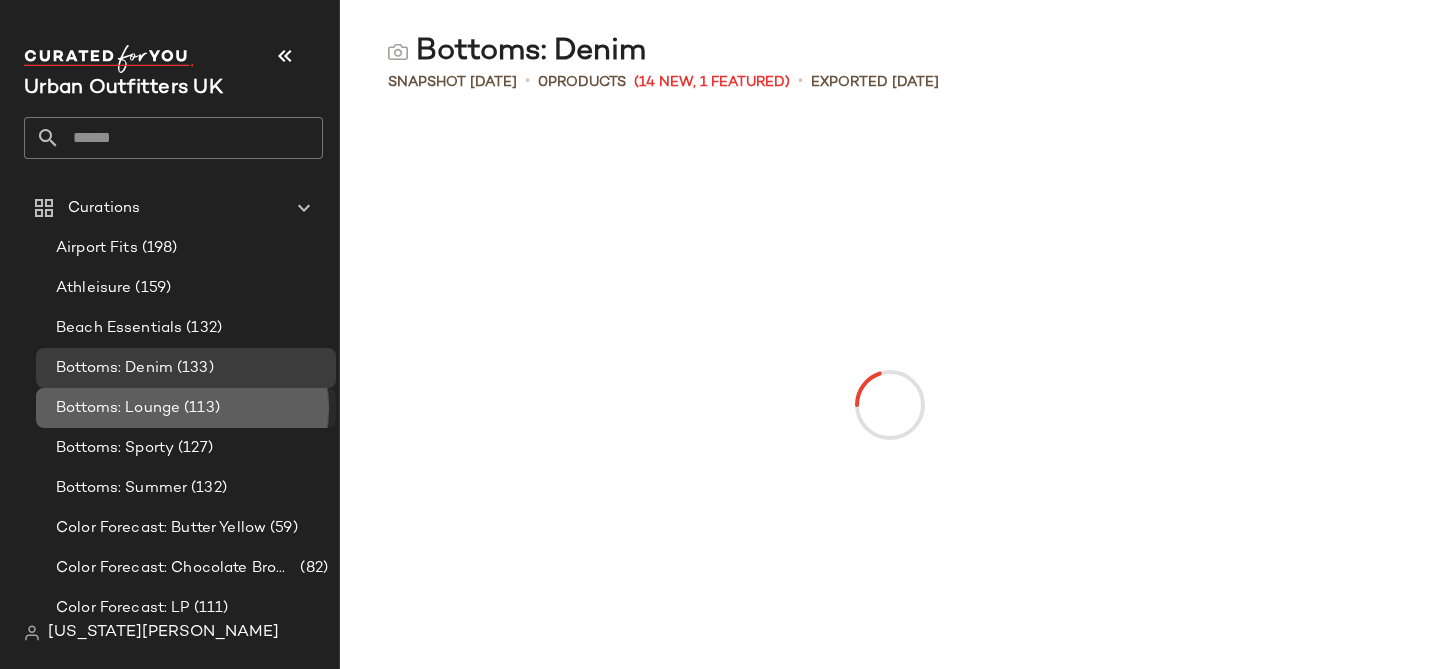 click on "(113)" at bounding box center (200, 408) 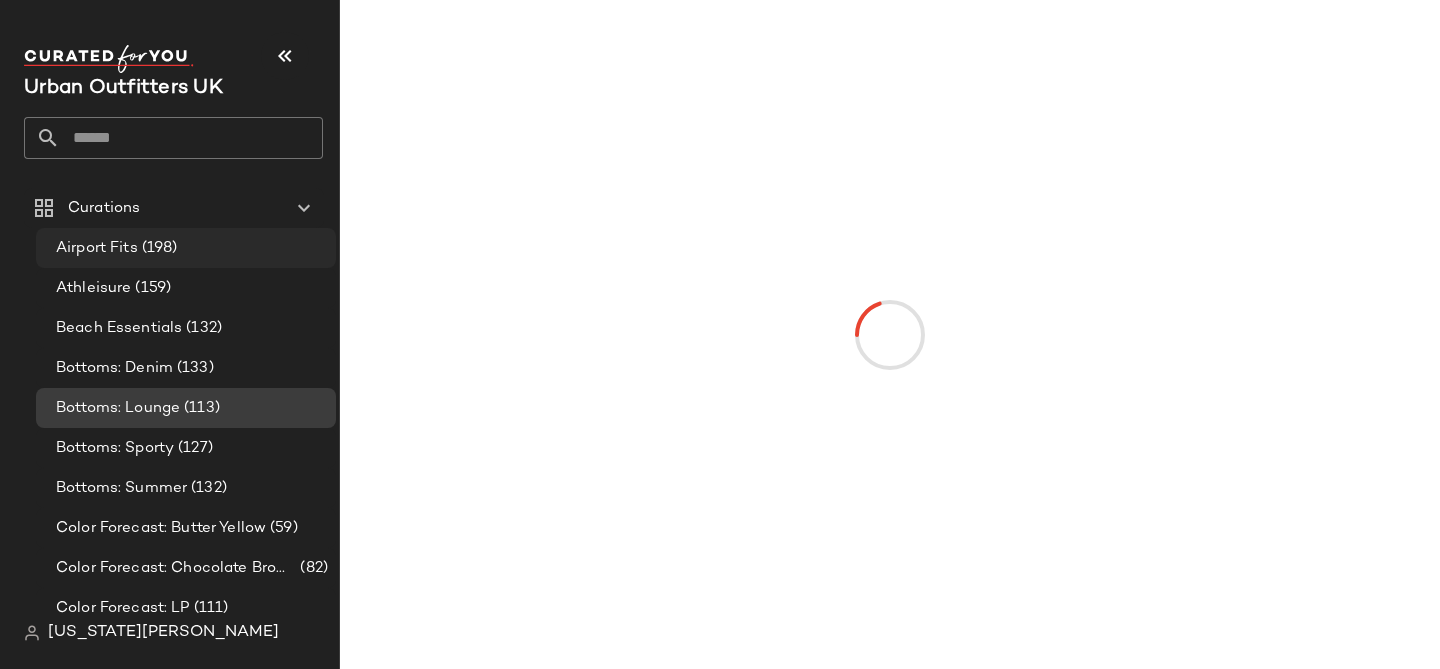 click on "(198)" at bounding box center (158, 248) 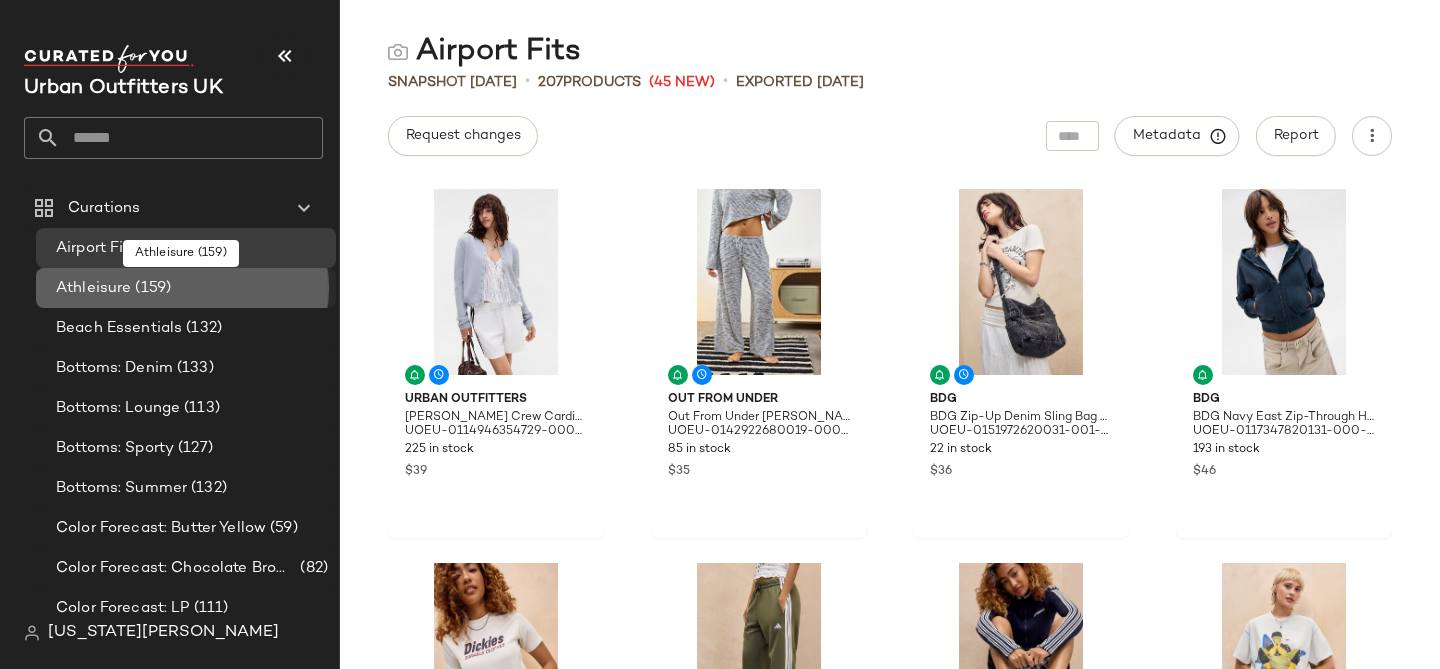click on "Athleisure (159)" 